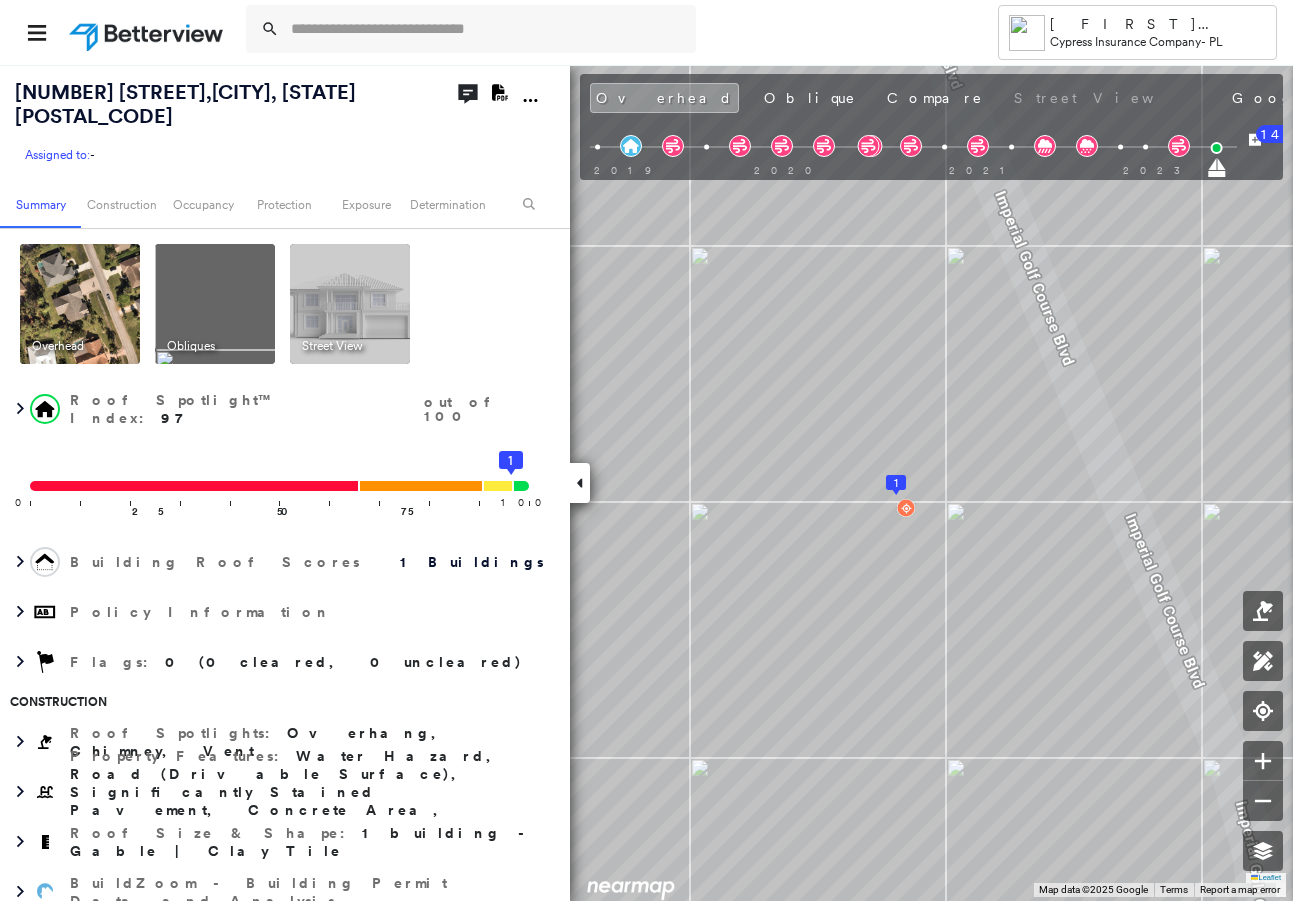 scroll, scrollTop: 0, scrollLeft: 0, axis: both 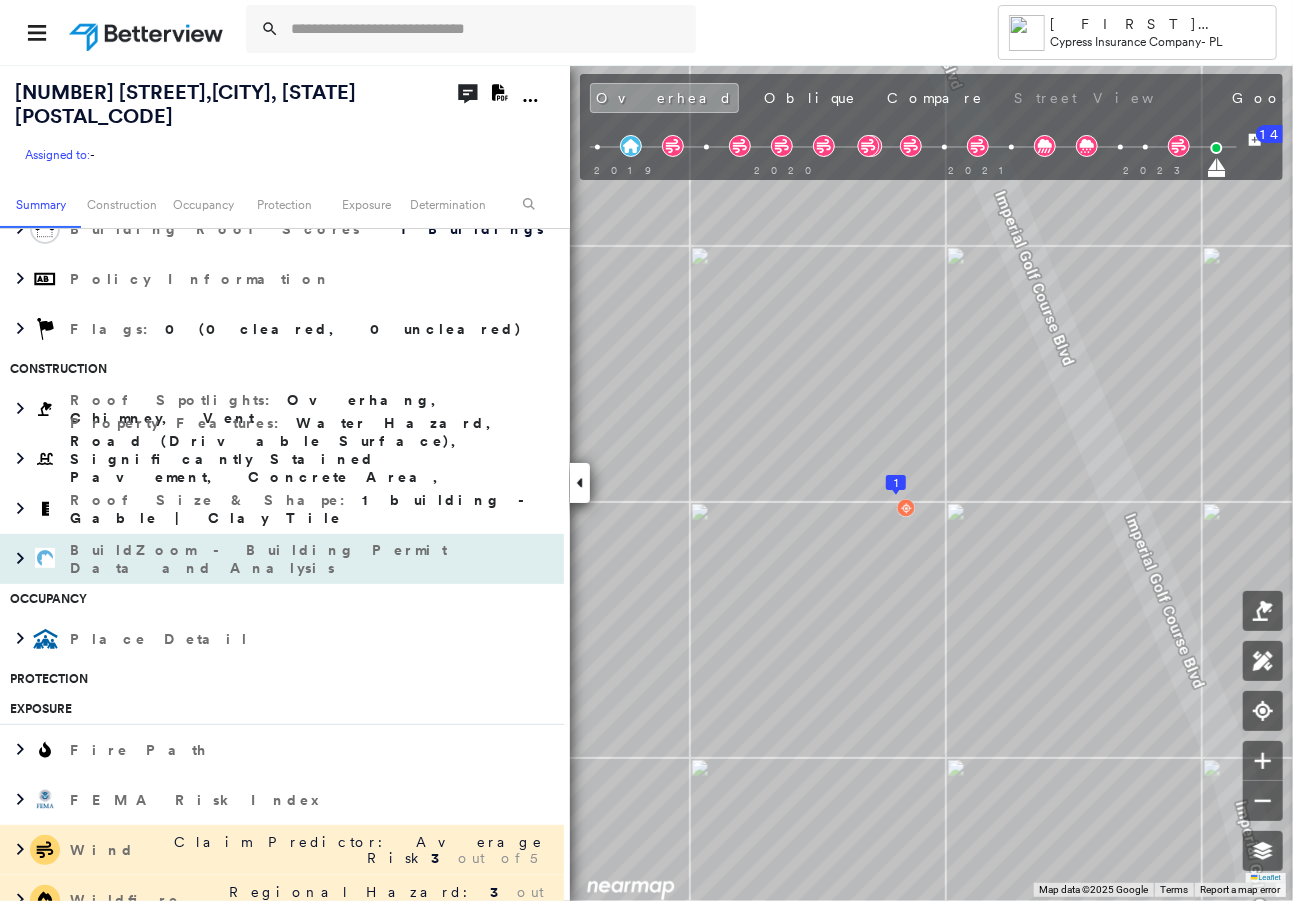 click on "BuildZoom - Building Permit Data and Analysis" at bounding box center (262, 559) 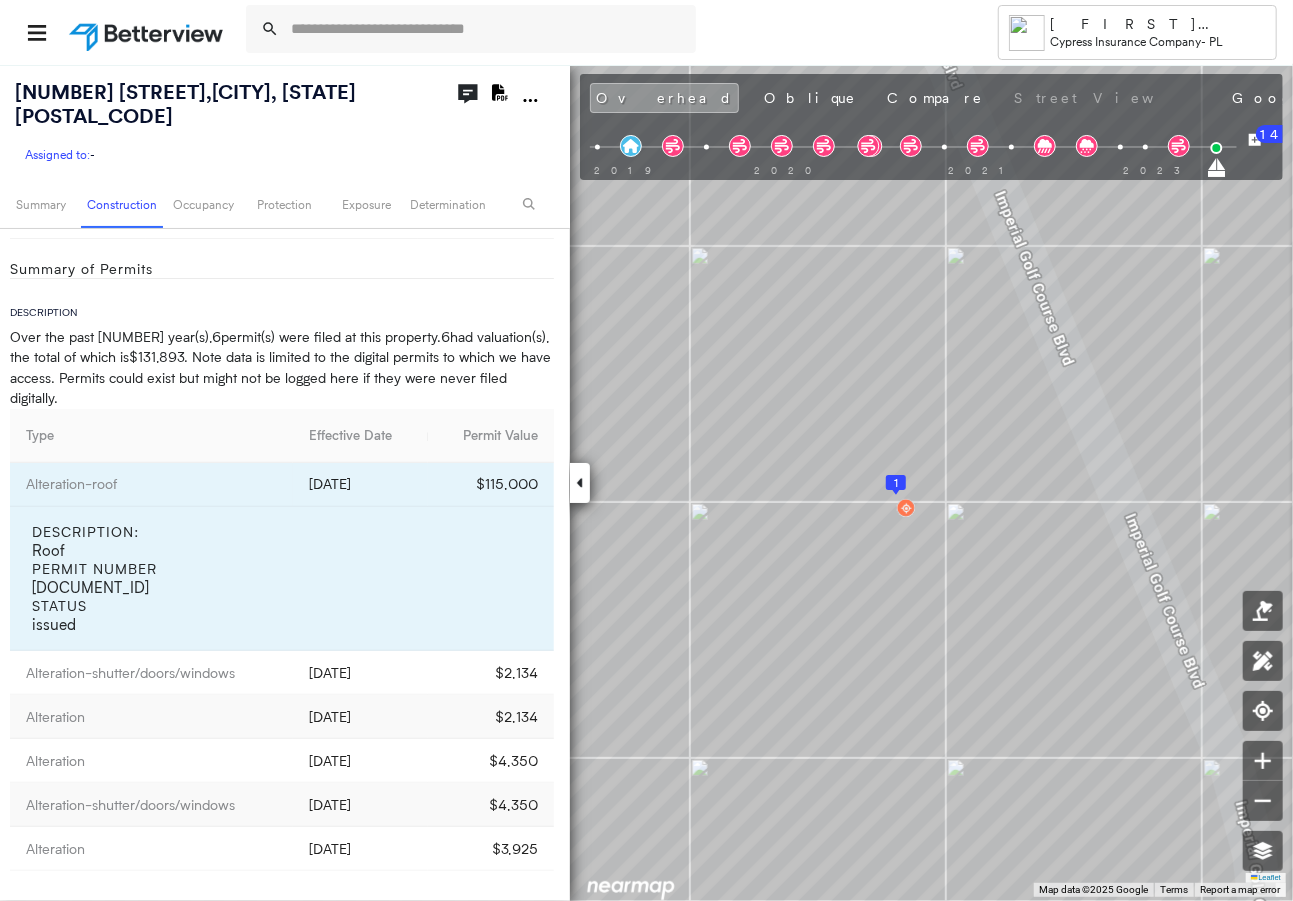scroll, scrollTop: 1000, scrollLeft: 0, axis: vertical 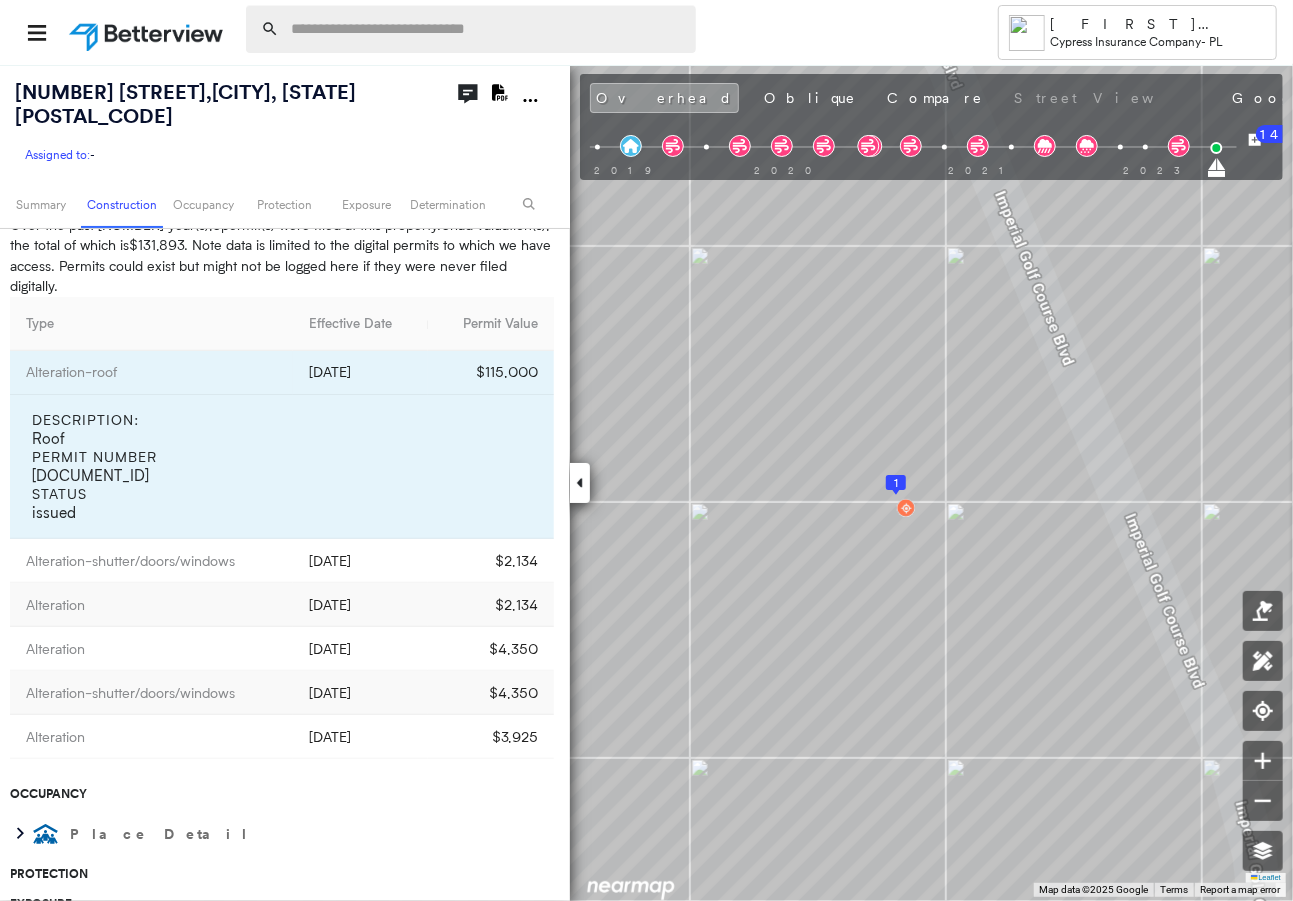 click at bounding box center (487, 29) 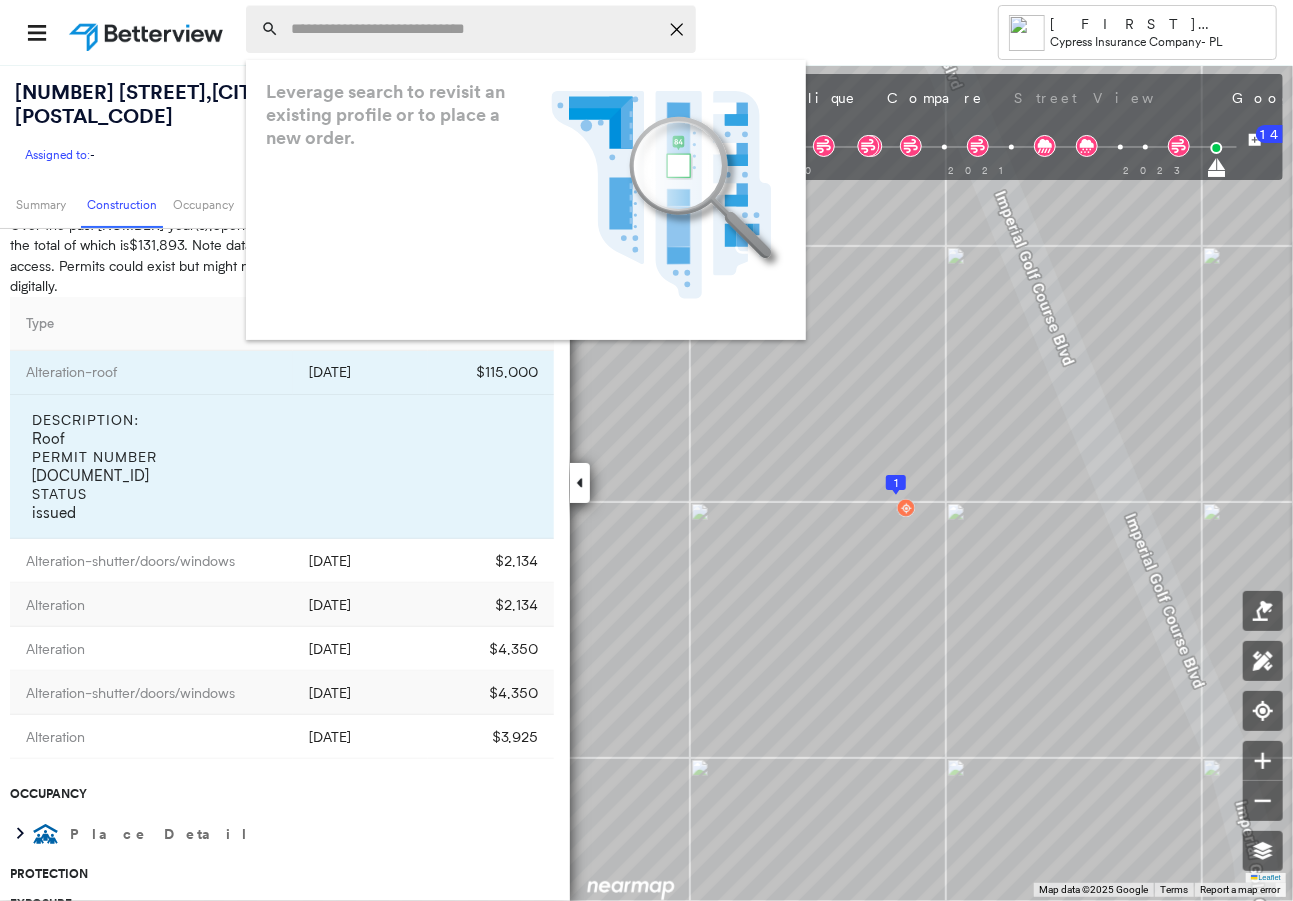 paste on "**********" 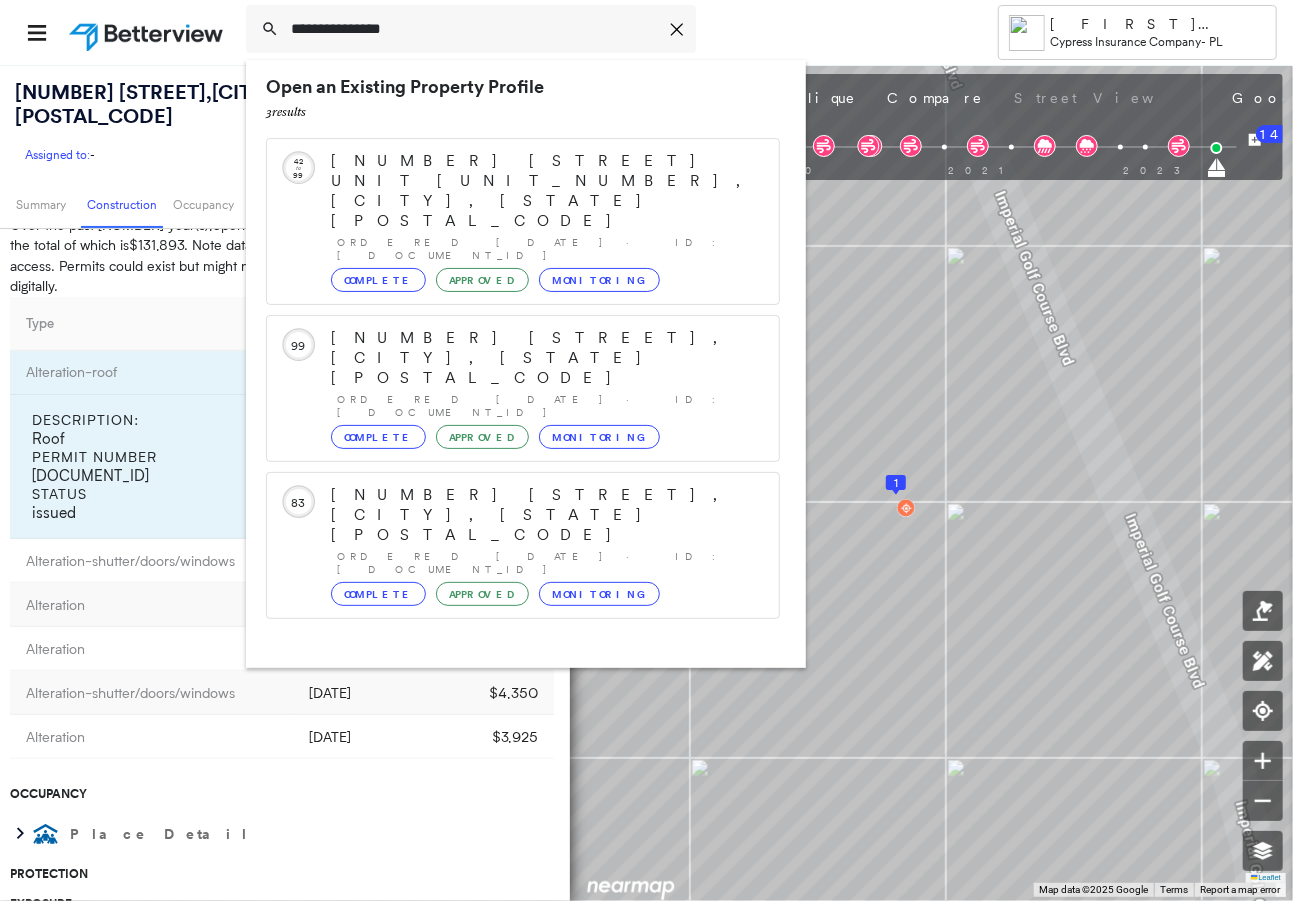 scroll, scrollTop: 0, scrollLeft: 0, axis: both 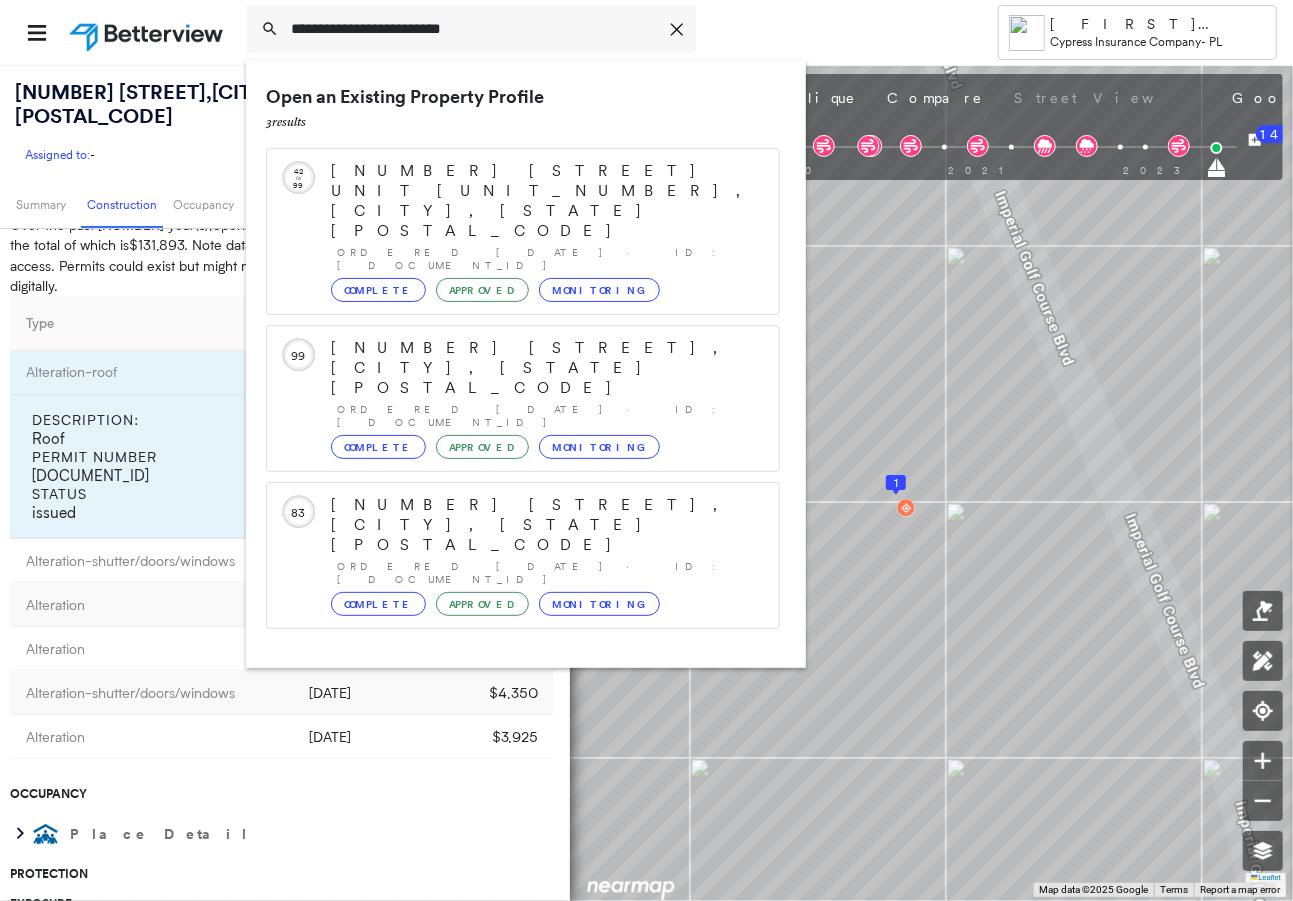 type on "**********" 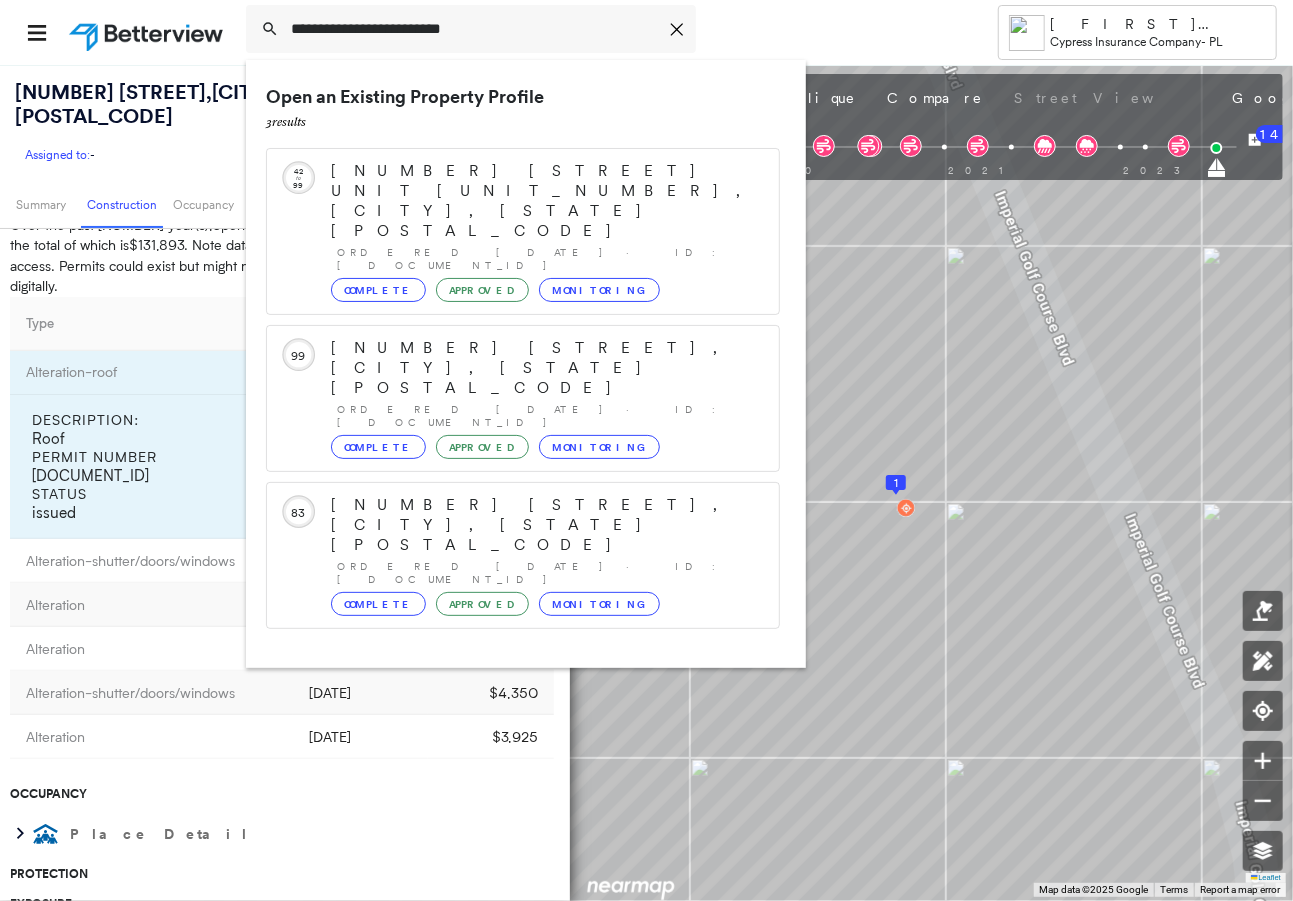 click 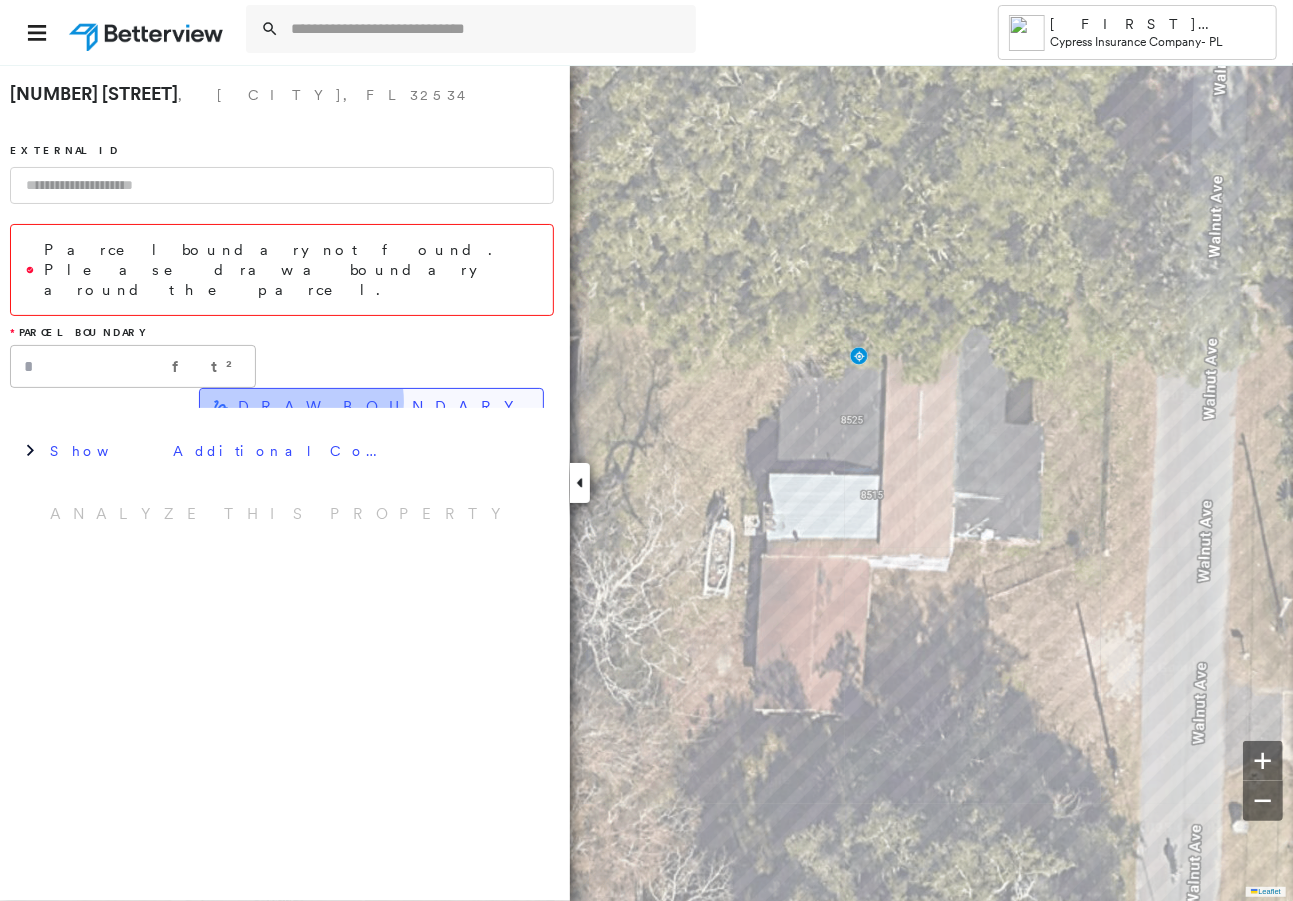 click on "DRAW BOUNDARY" at bounding box center [382, 407] 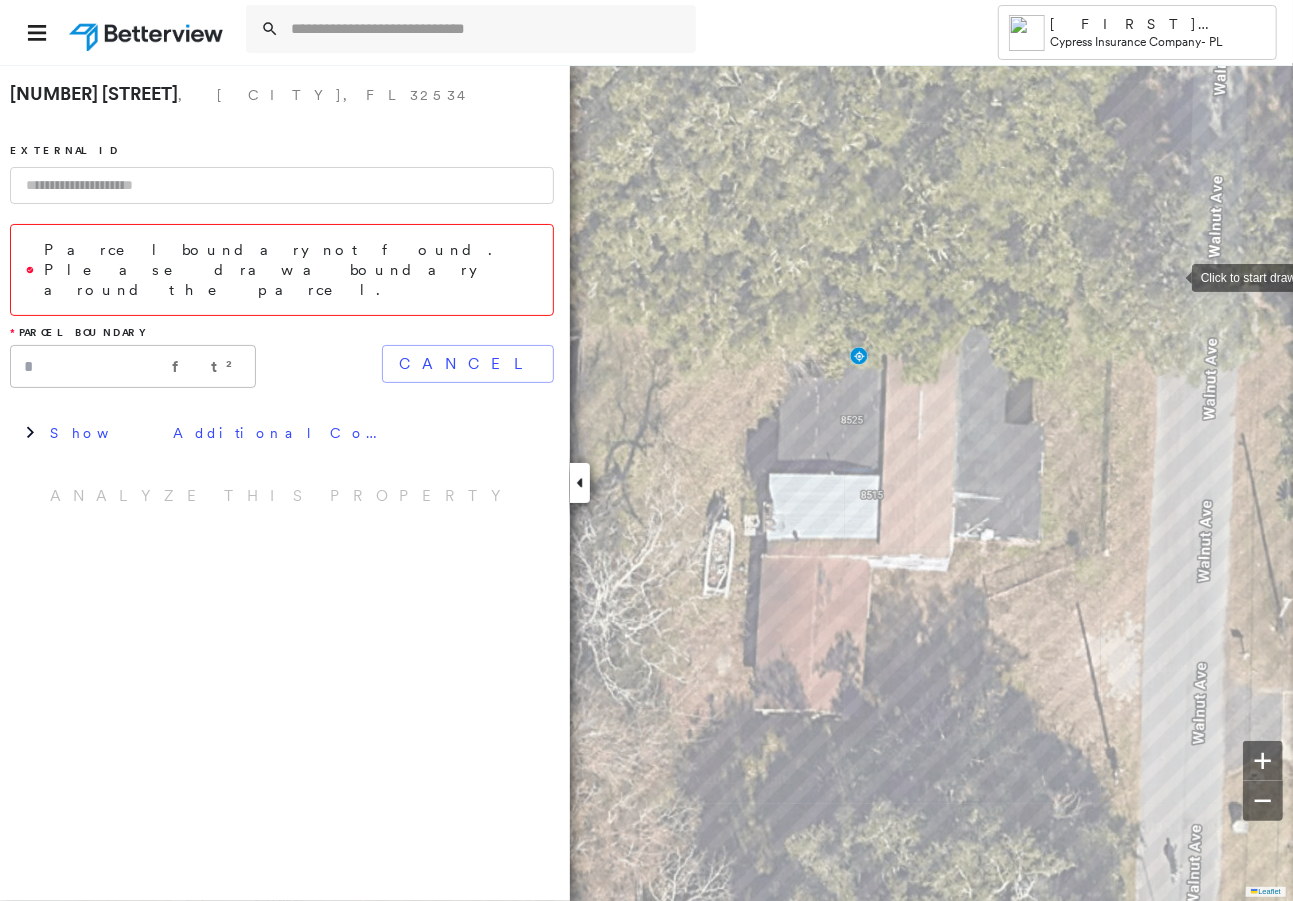 click at bounding box center [1172, 276] 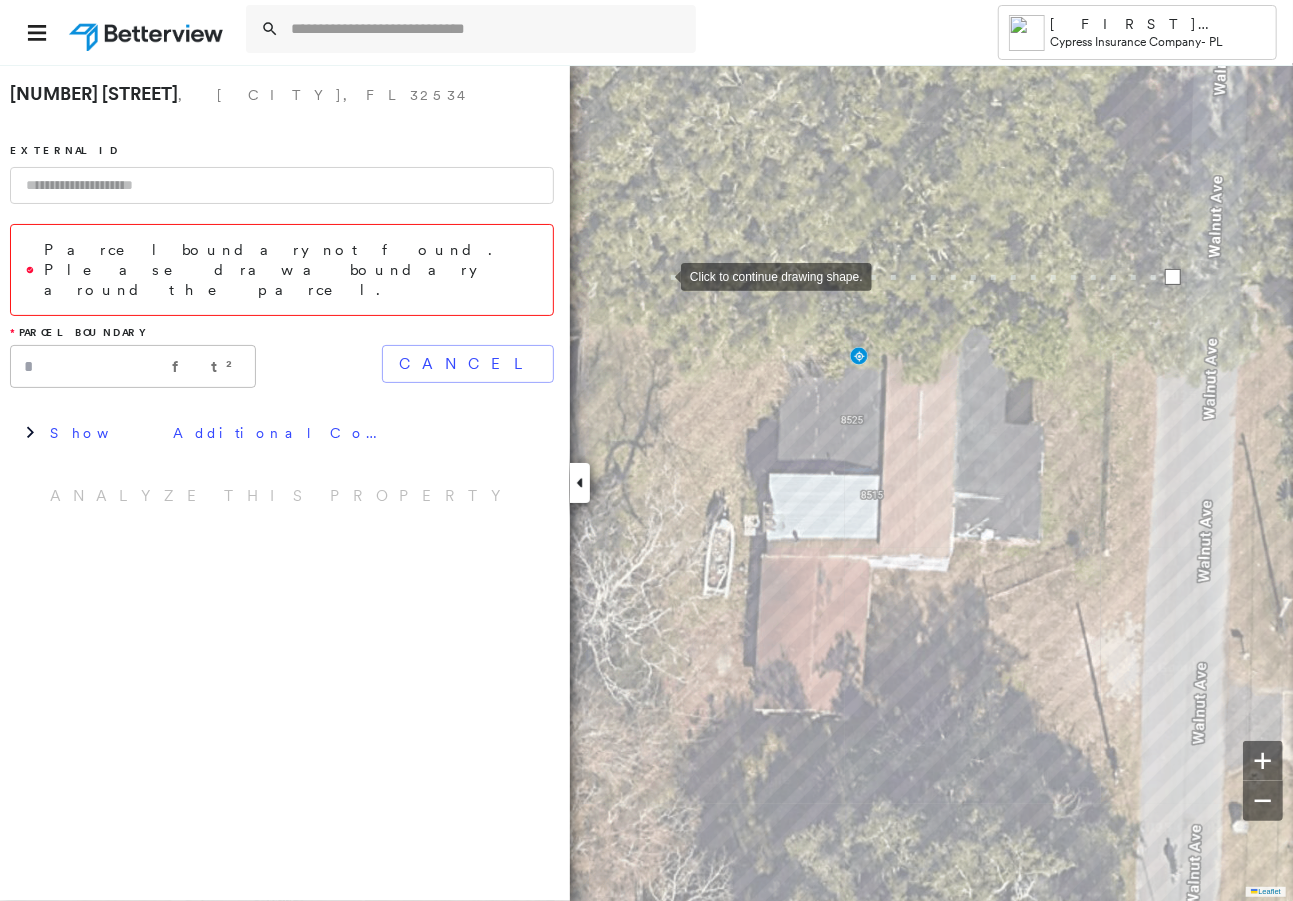 click at bounding box center [661, 275] 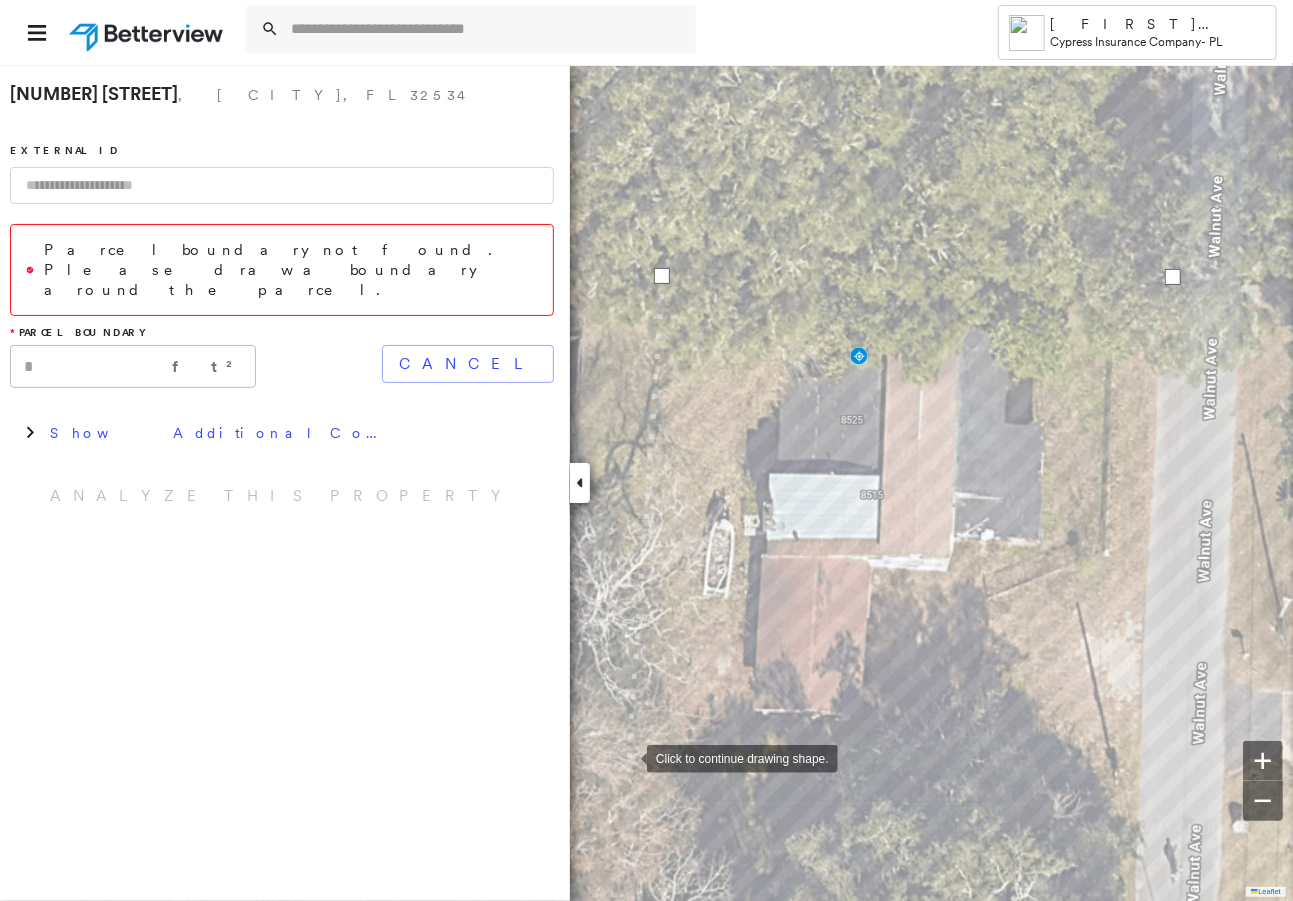 click at bounding box center (627, 757) 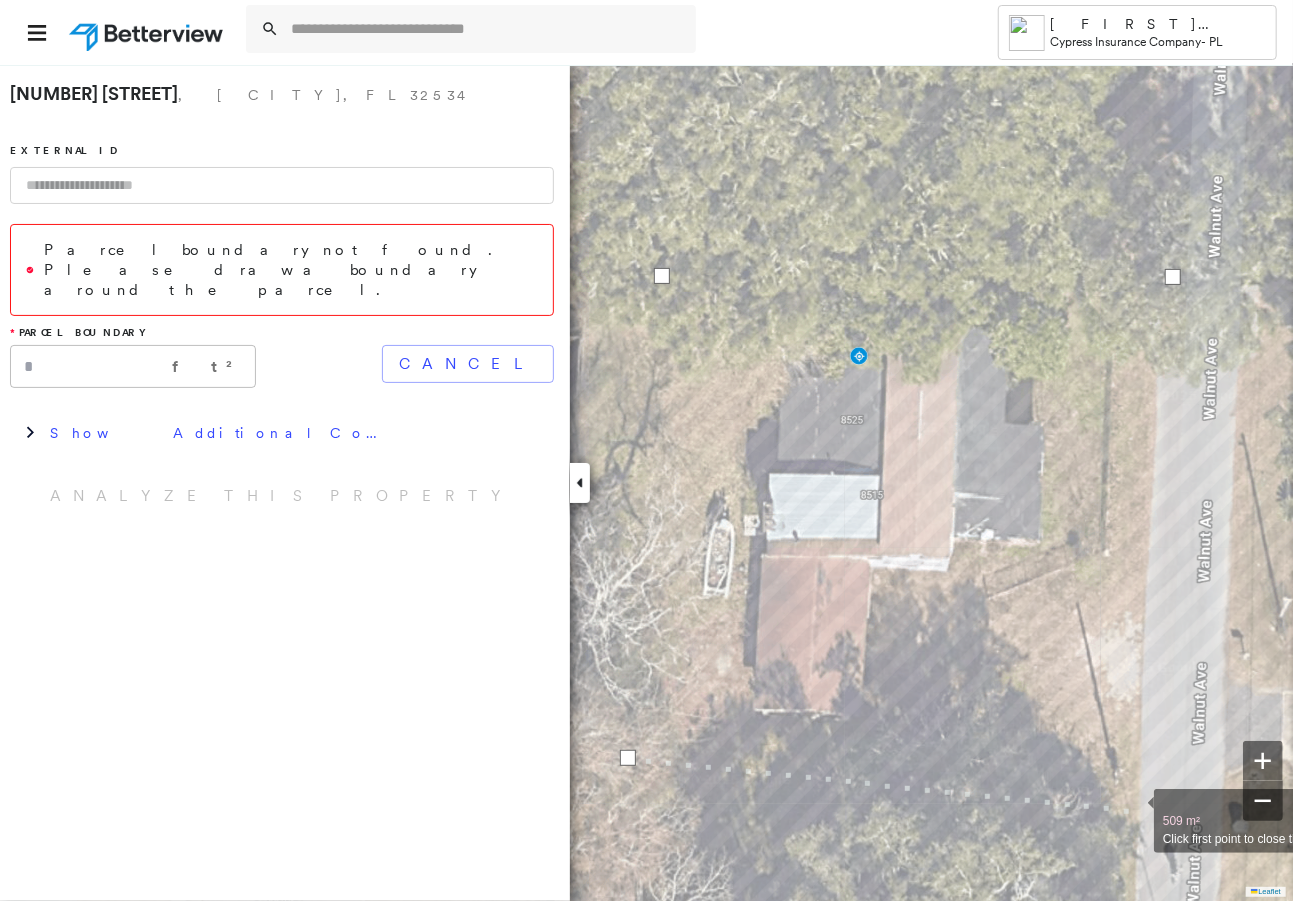 click at bounding box center (1134, 810) 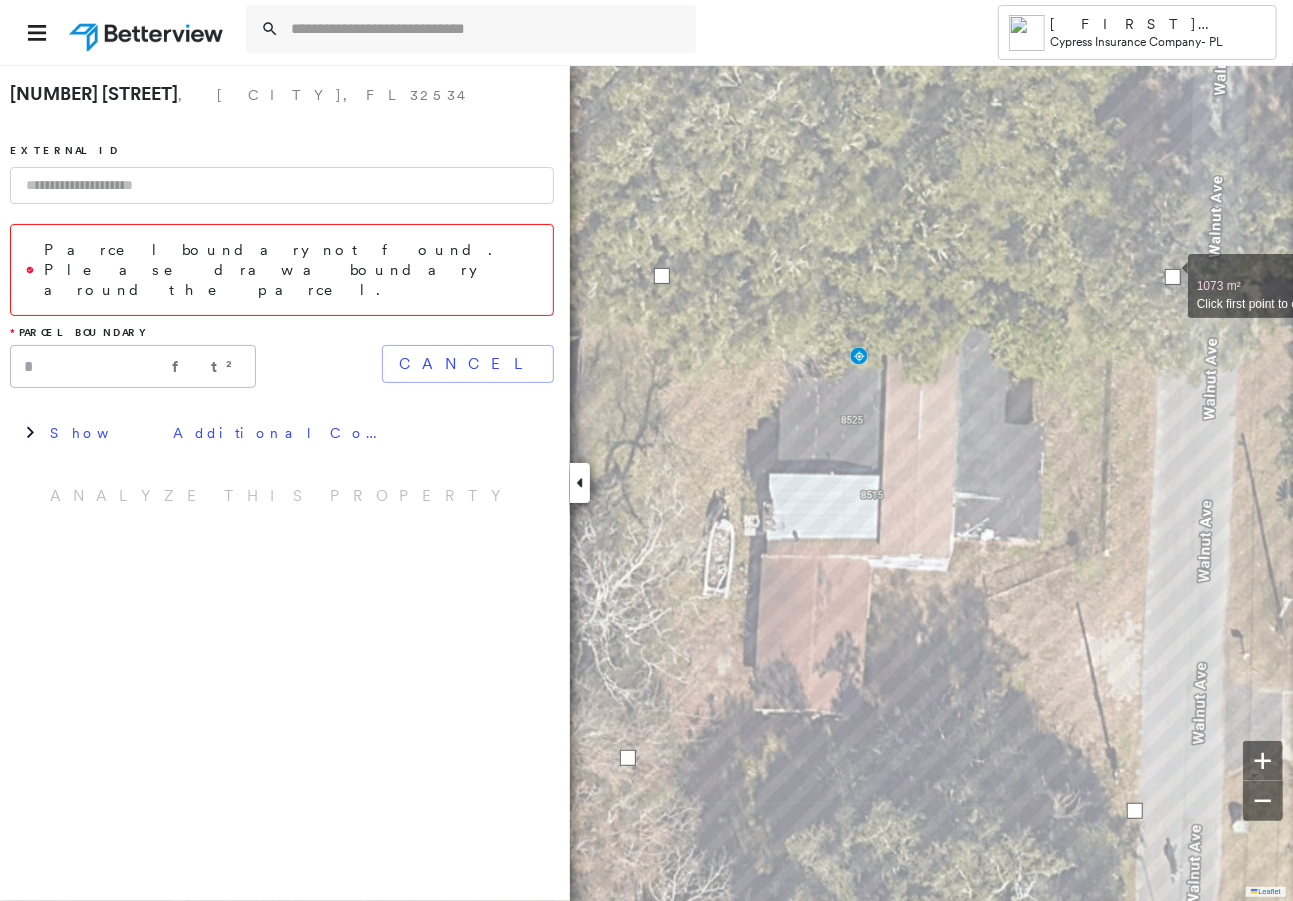 click at bounding box center [1173, 277] 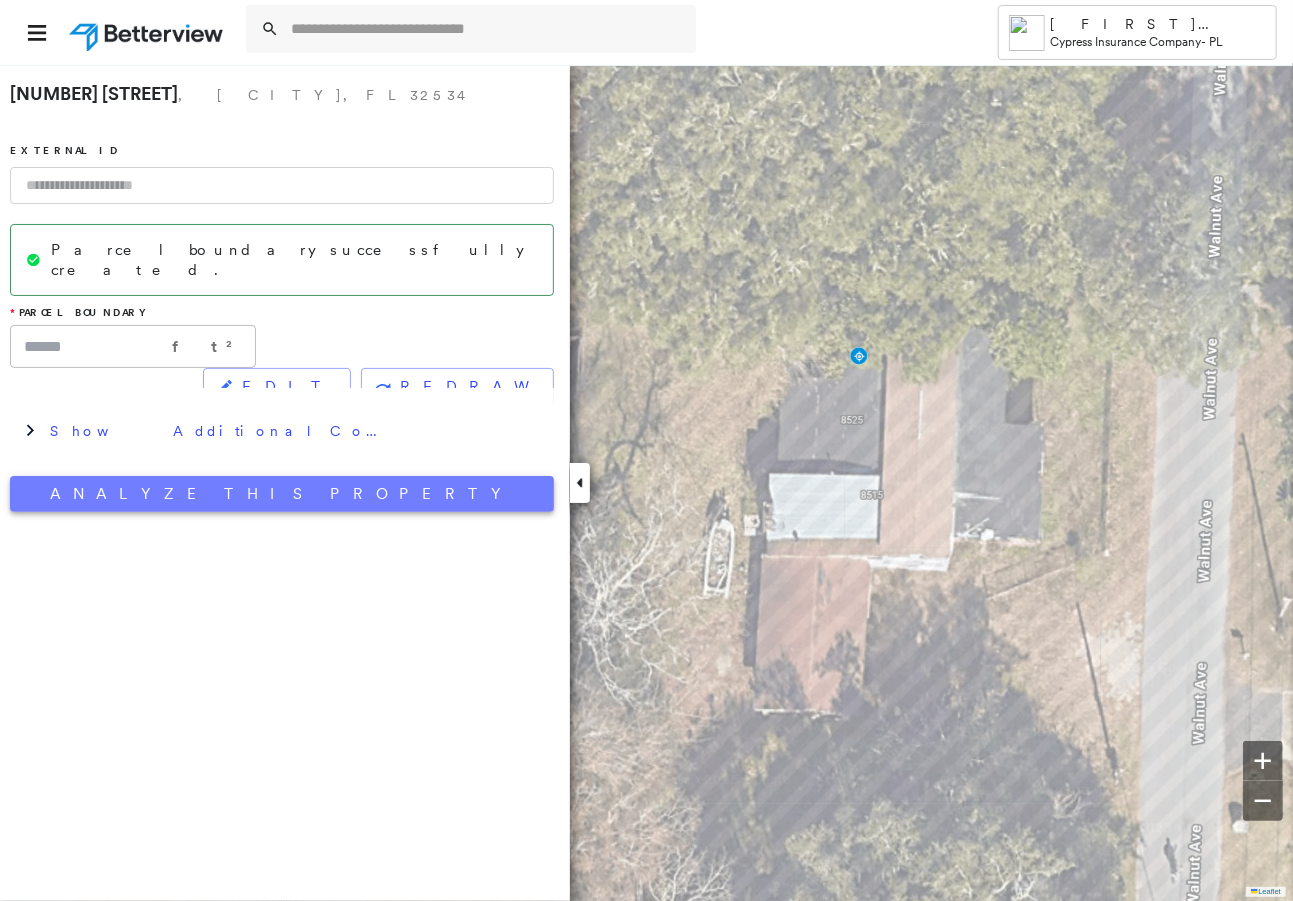 click on "Analyze This Property" at bounding box center (282, 494) 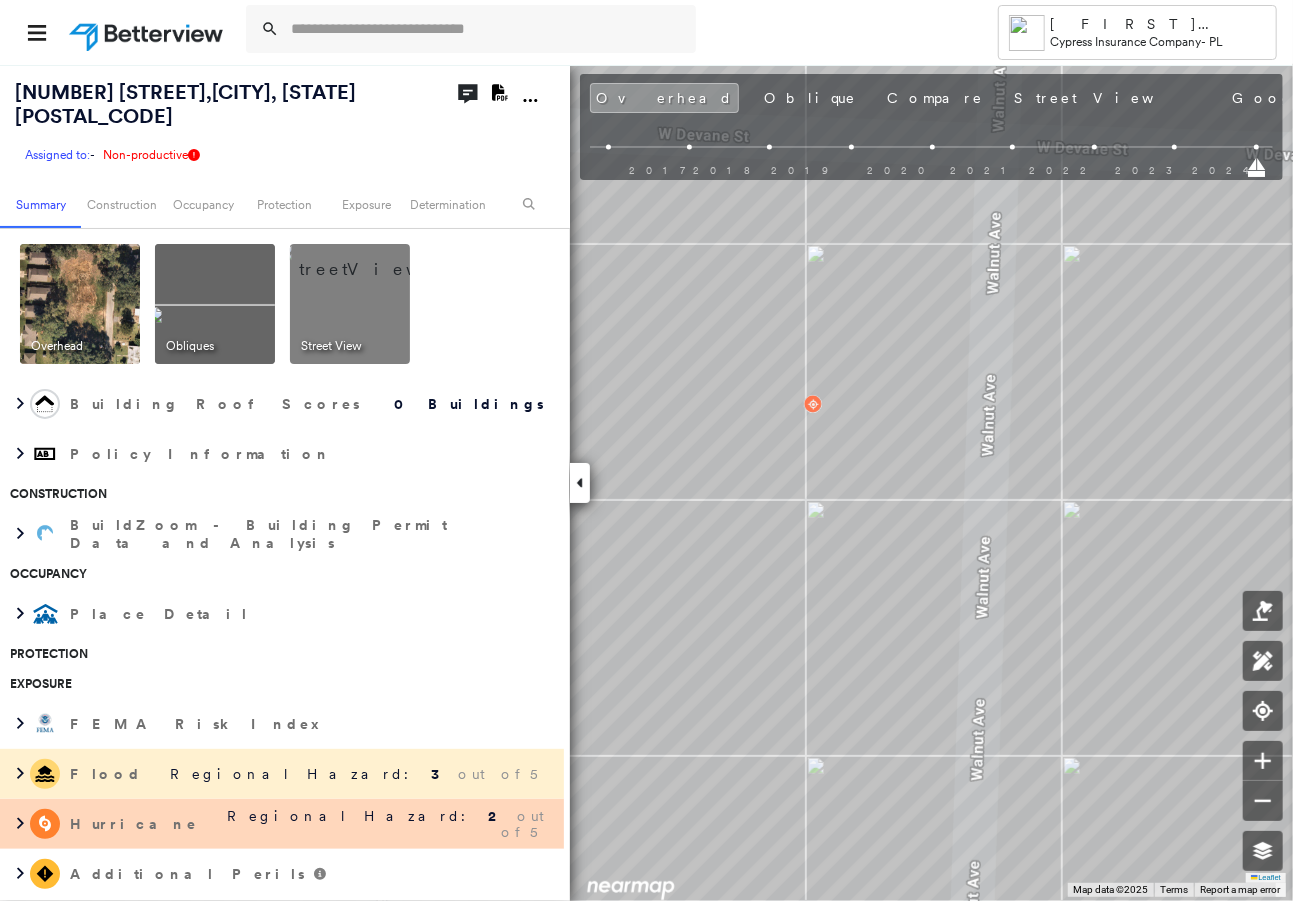 click on "[DATE]" at bounding box center (1498, 100) 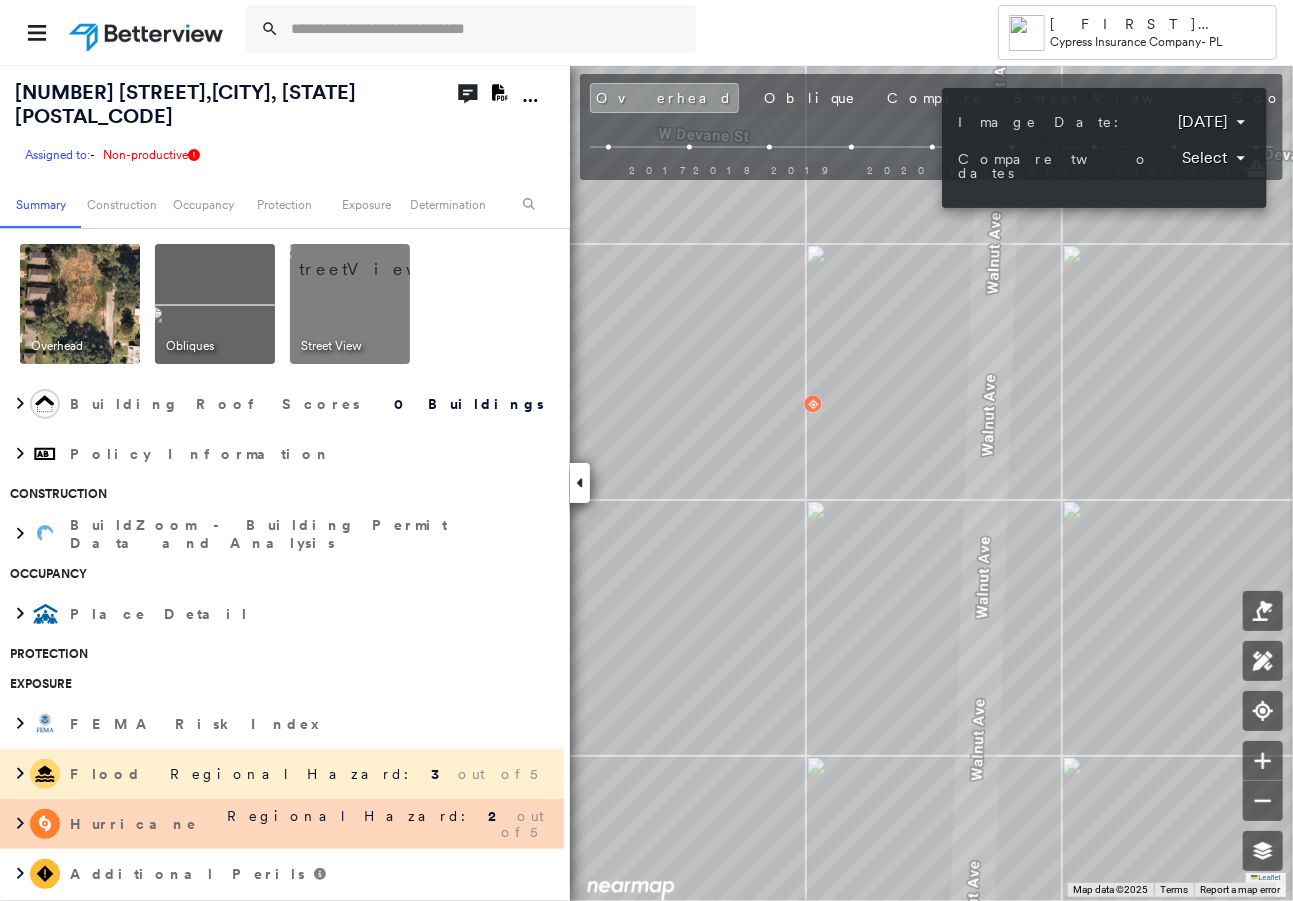 click on "Tower [FIRST] [LAST] Cypress Insurance Company - PL [NUMBER] [STREET] , [CITY], [STATE] [POSTAL_CODE] Assigned to: - Assigned to: - Assigned to: - Non-productive Open Comments Download PDF Report Summary Construction Occupancy Protection Exposure Determination Overhead Obliques Street View Building Roof Scores 0 Buildings Policy Information Construction BuildZoom - Building Permit Data and Analysis Occupancy Place Detail Protection Exposure FEMA Risk Index Flood Regional Hazard: 3 out of 5 Hurricane Regional Hazard: 2 out of 5 Additional Perils Determination Action Taken New Entry History Quote/New Business Terms & Conditions Added ACV Endorsement Added Cosmetic Endorsement Inspection/Loss Control Report Information Added to Inspection Survey Onsite Inspection Ordered Determined No Inspection Needed General Used Report to Further Agent/Insured Discussion Reject/Decline - New Business Allowed to Proceed / Policy Bound Added/Updated Building Information Save Renewal Terms & Conditions Deductible Change" at bounding box center [646, 450] 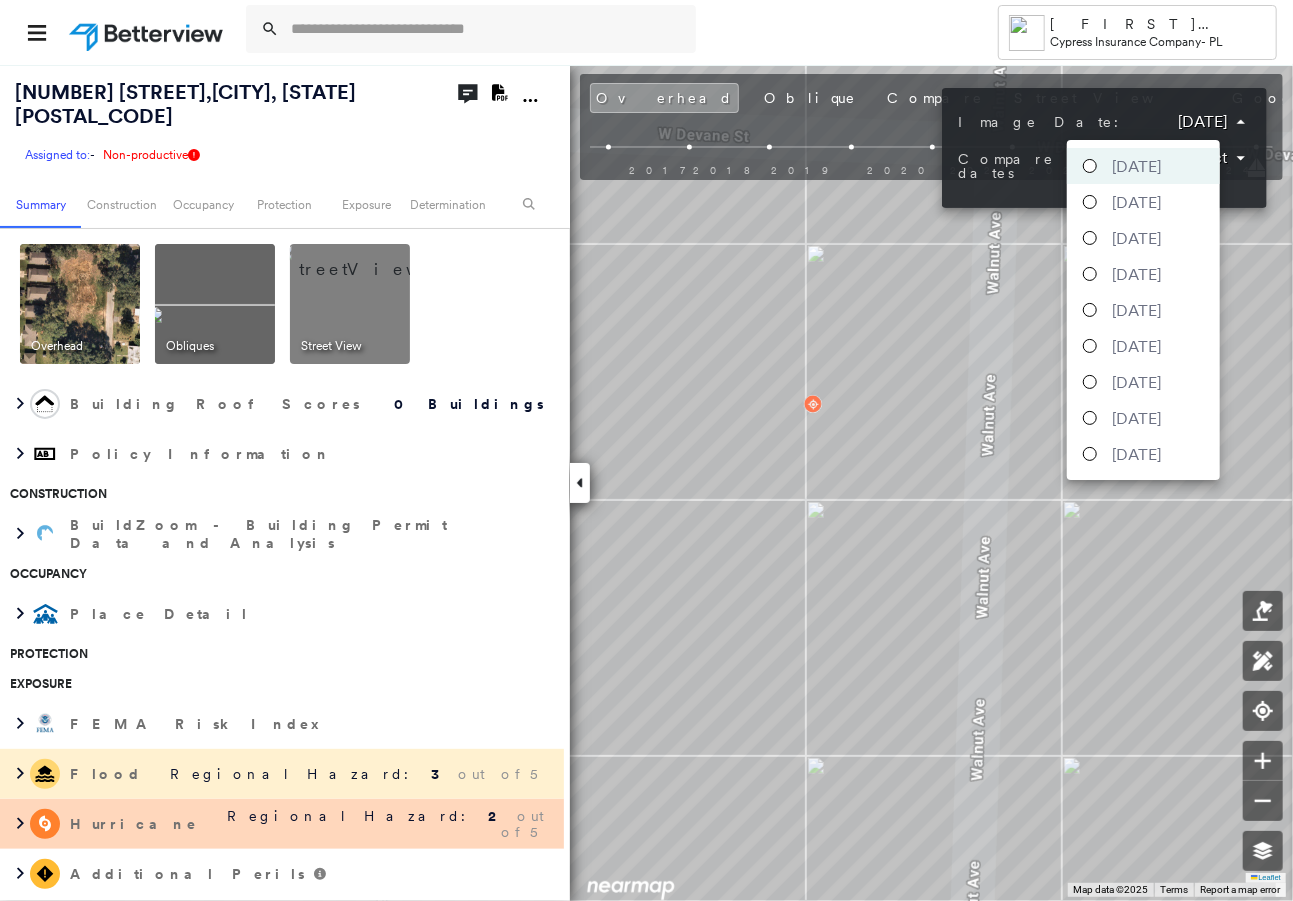 click on "[DATE]" at bounding box center (1136, 202) 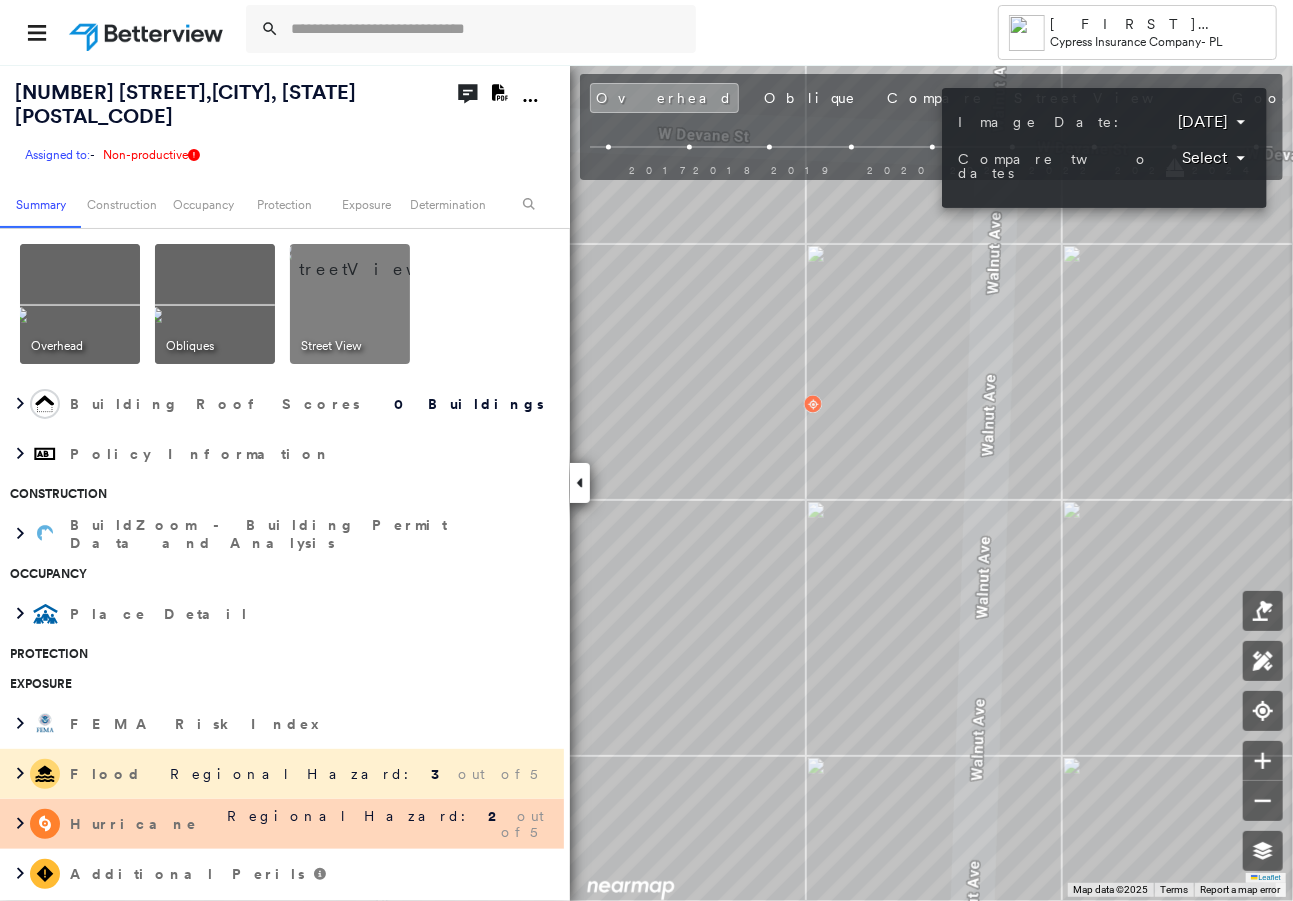 click on "Tower [FIRST] [LAST] Cypress Insurance Company - PL [NUMBER] [STREET] , [CITY], [STATE] [POSTAL_CODE] Assigned to: - Assigned to: - Assigned to: - Non-productive Open Comments Download PDF Report Summary Construction Occupancy Protection Exposure Determination Overhead Obliques Street View Building Roof Scores 0 Buildings Policy Information Construction BuildZoom - Building Permit Data and Analysis Occupancy Place Detail Protection Exposure FEMA Risk Index Flood Regional Hazard: 3 out of 5 Hurricane Regional Hazard: 2 out of 5 Additional Perils Determination Action Taken New Entry History Quote/New Business Terms & Conditions Added ACV Endorsement Added Cosmetic Endorsement Inspection/Loss Control Report Information Added to Inspection Survey Onsite Inspection Ordered Determined No Inspection Needed General Used Report to Further Agent/Insured Discussion Reject/Decline - New Business Allowed to Proceed / Policy Bound Added/Updated Building Information Save Renewal Terms & Conditions Deductible Change" at bounding box center [646, 450] 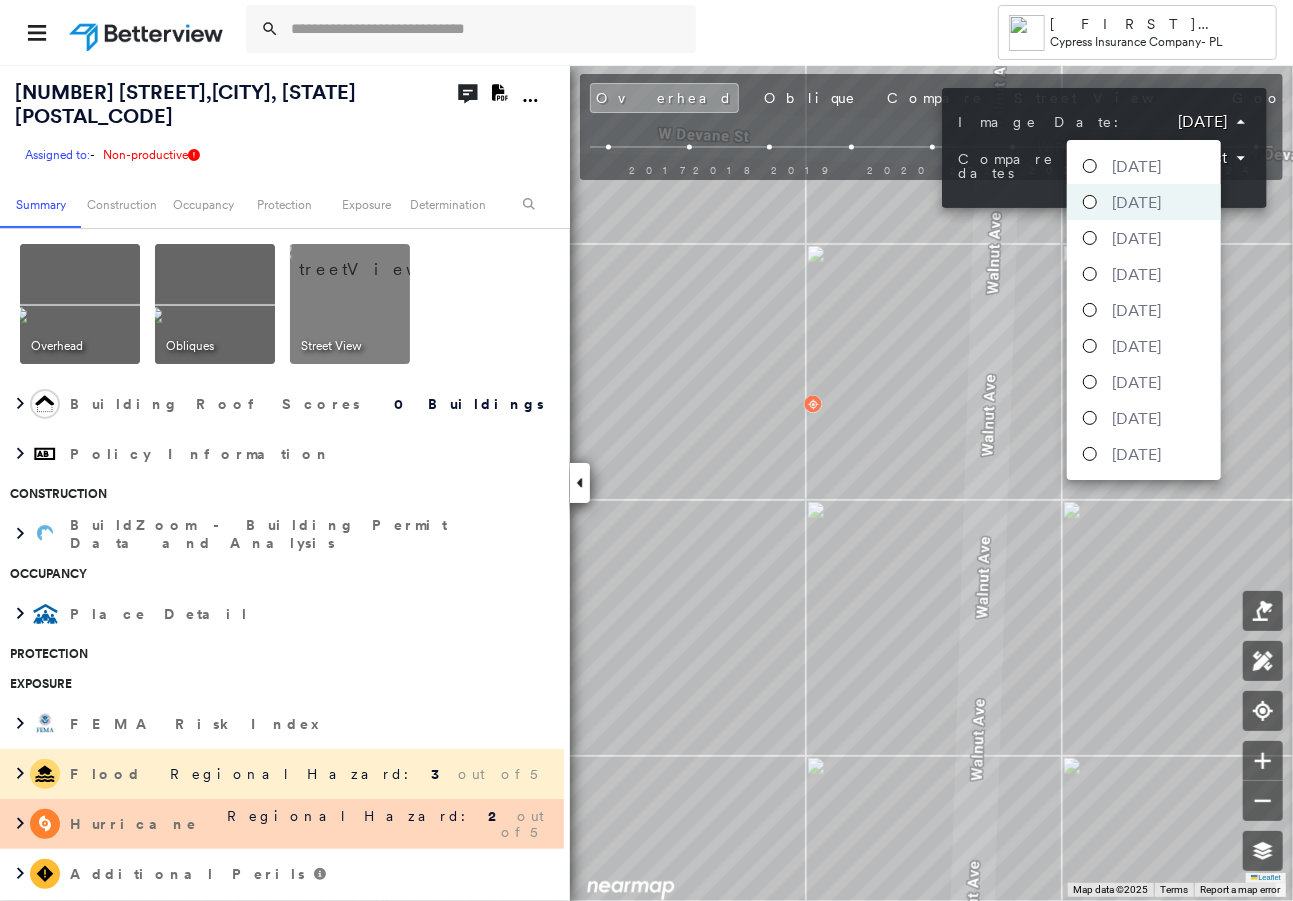 click on "[DATE]" at bounding box center [1136, 166] 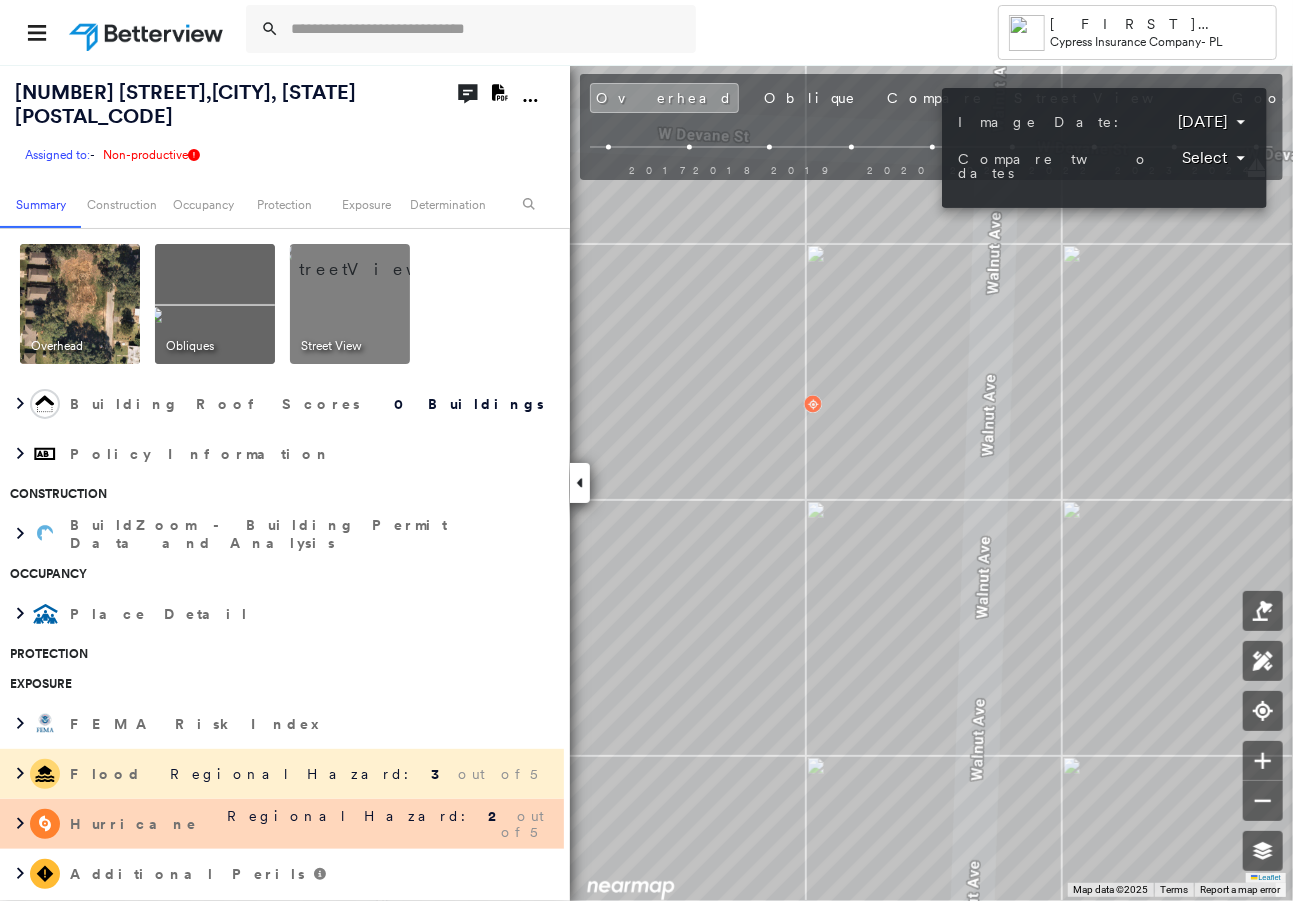 click at bounding box center [646, 450] 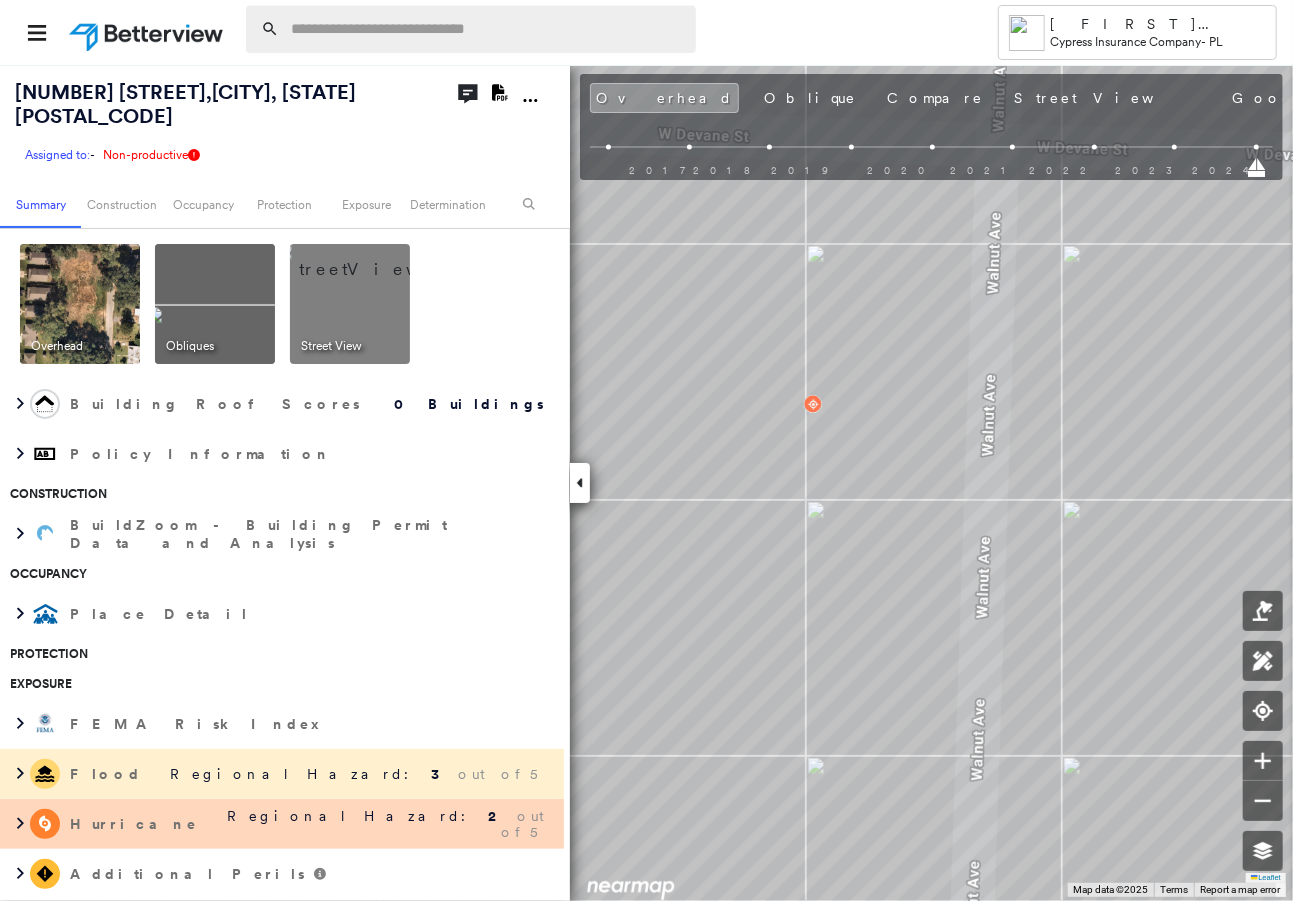 click at bounding box center (487, 29) 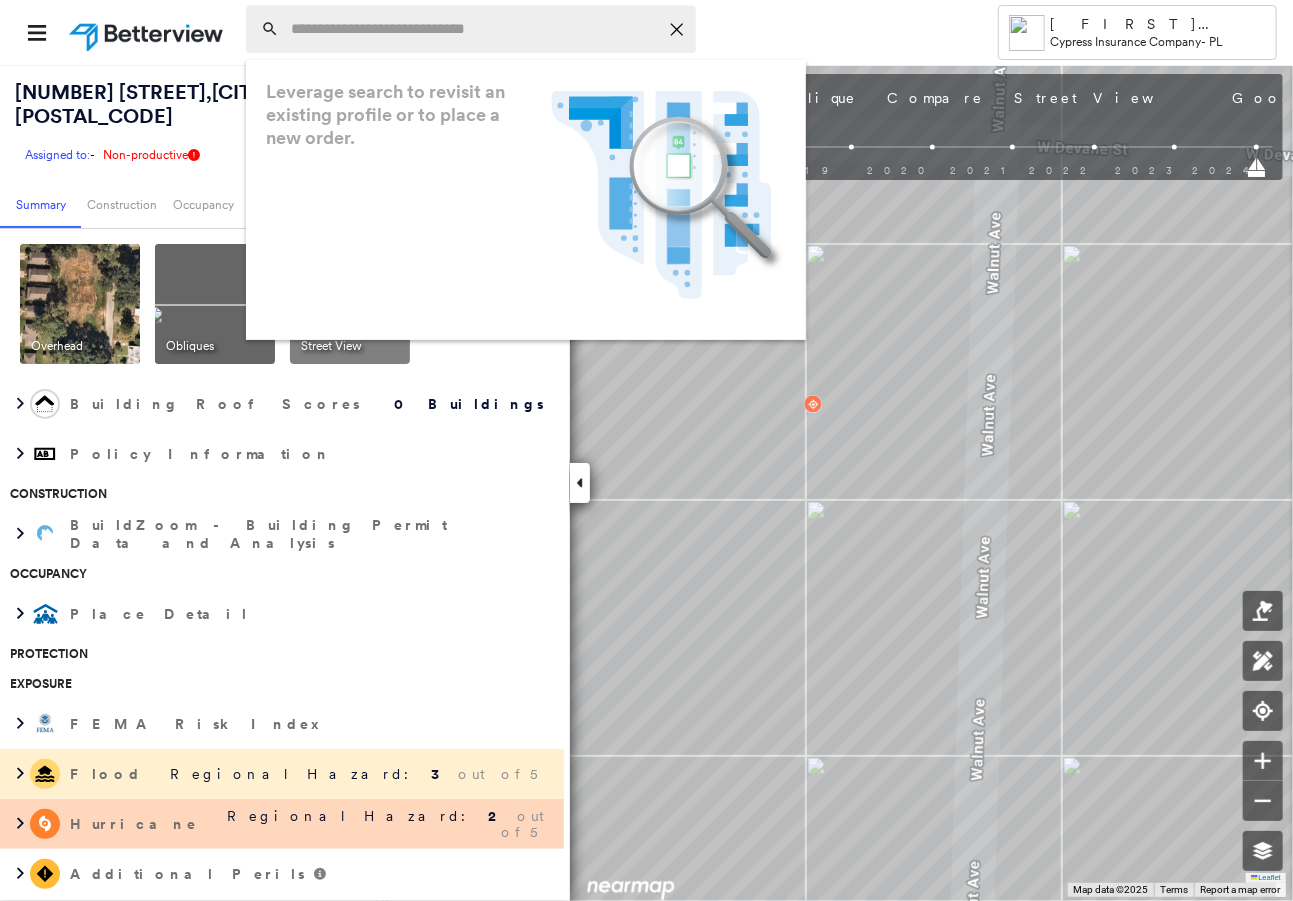 paste on "**********" 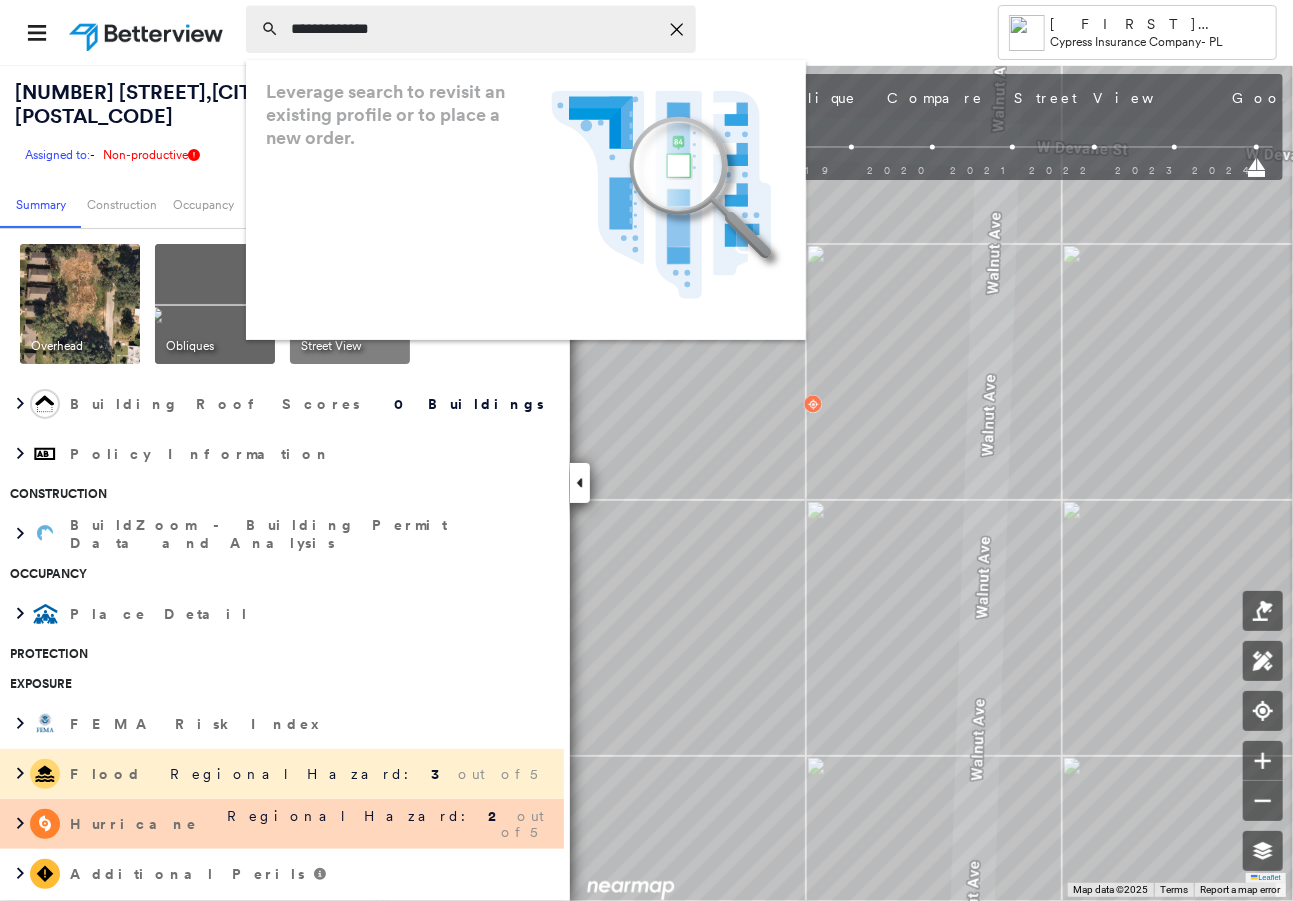 type on "**********" 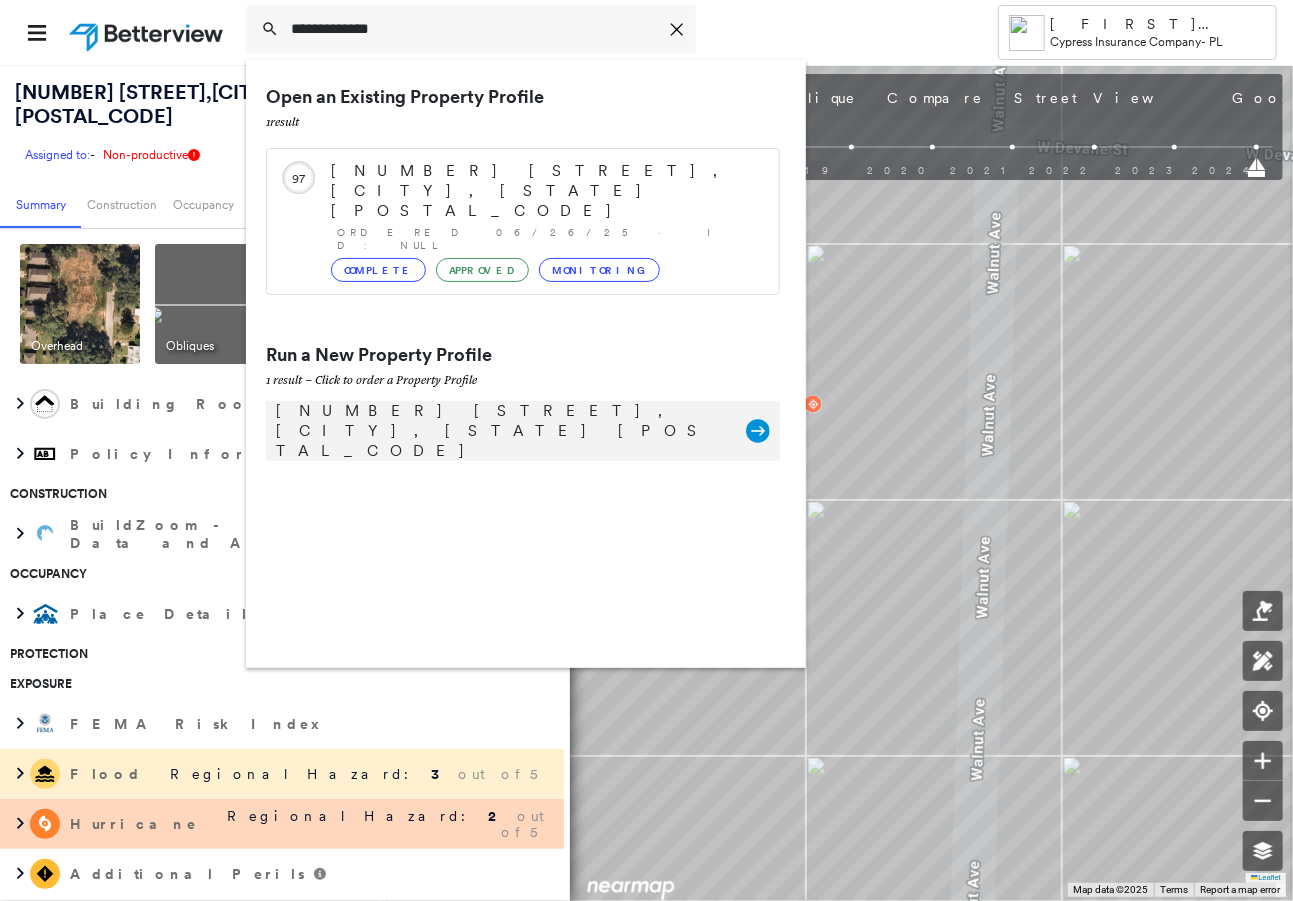 click 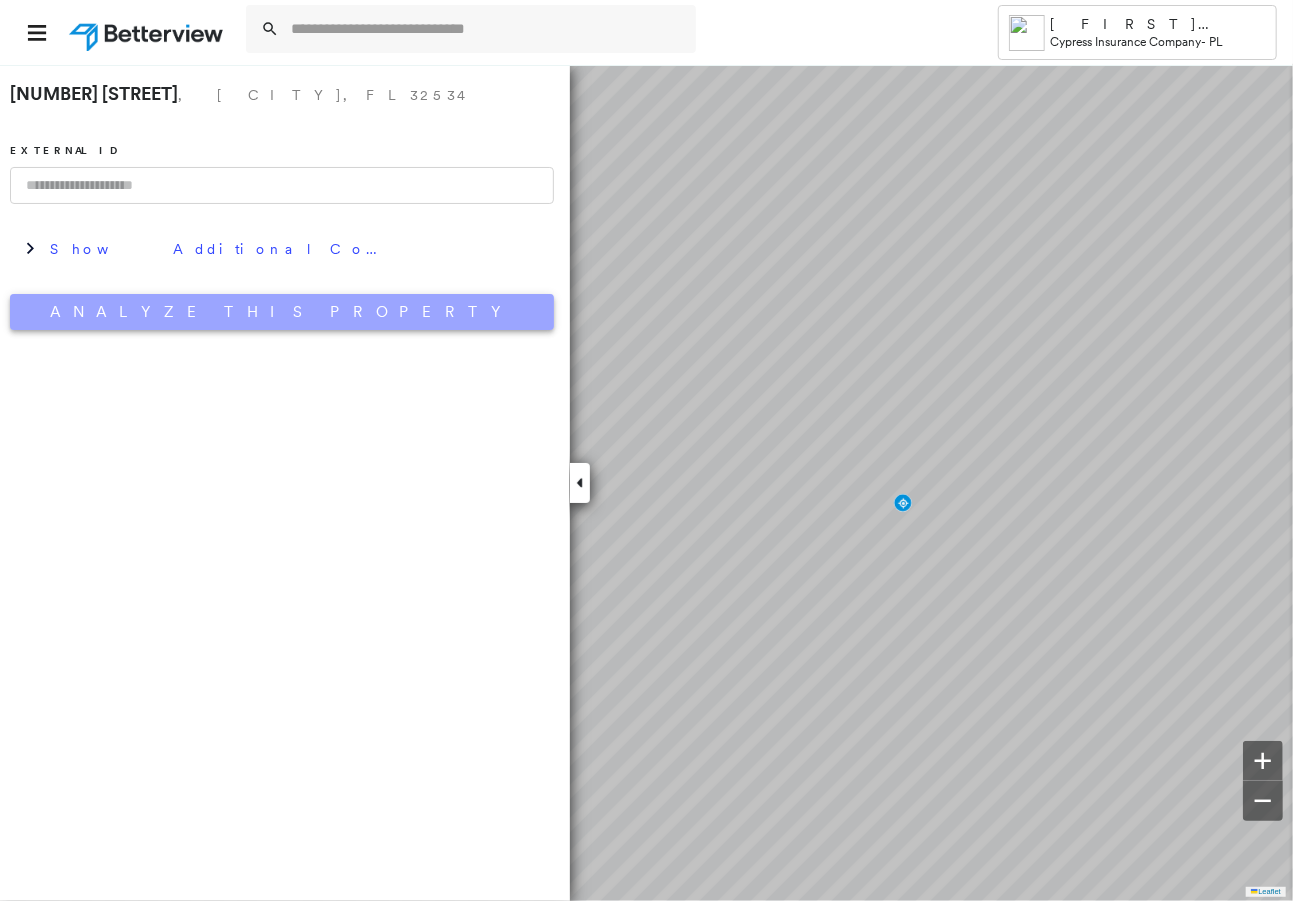 click on "Analyze This Property" at bounding box center (282, 312) 